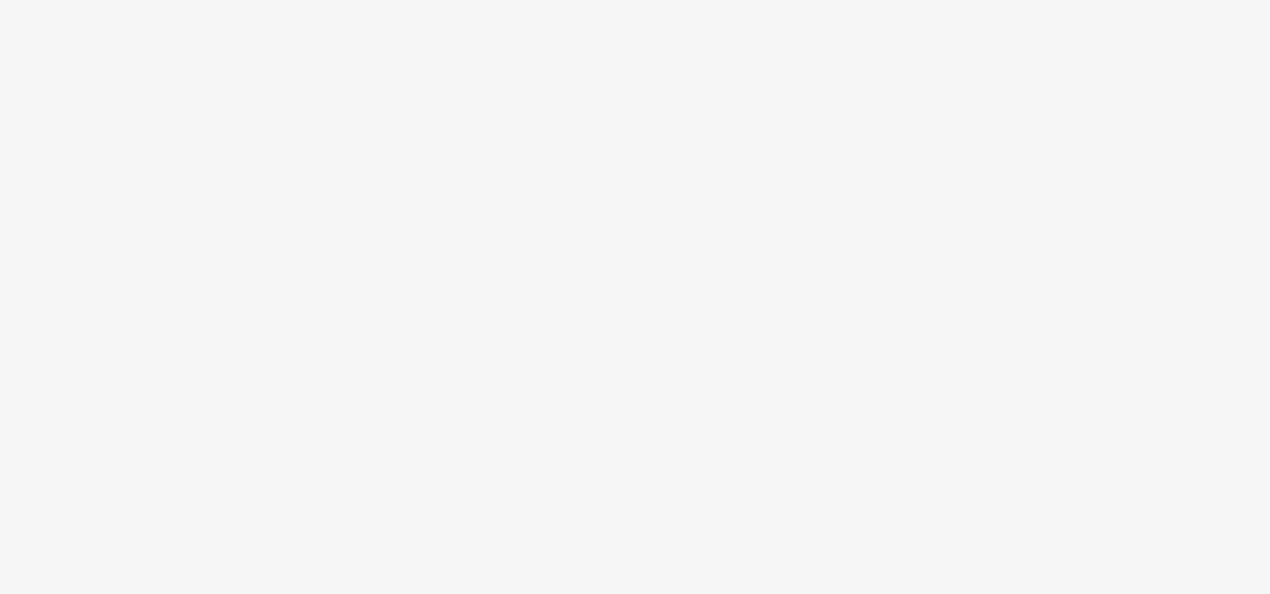 scroll, scrollTop: 0, scrollLeft: 0, axis: both 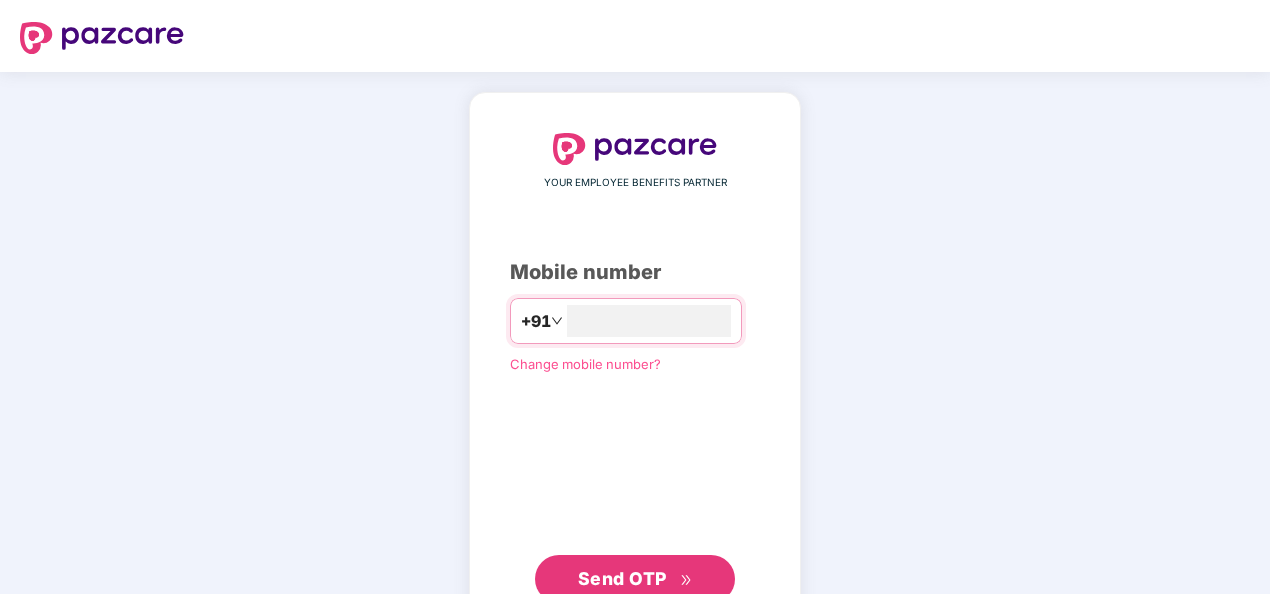 type on "**********" 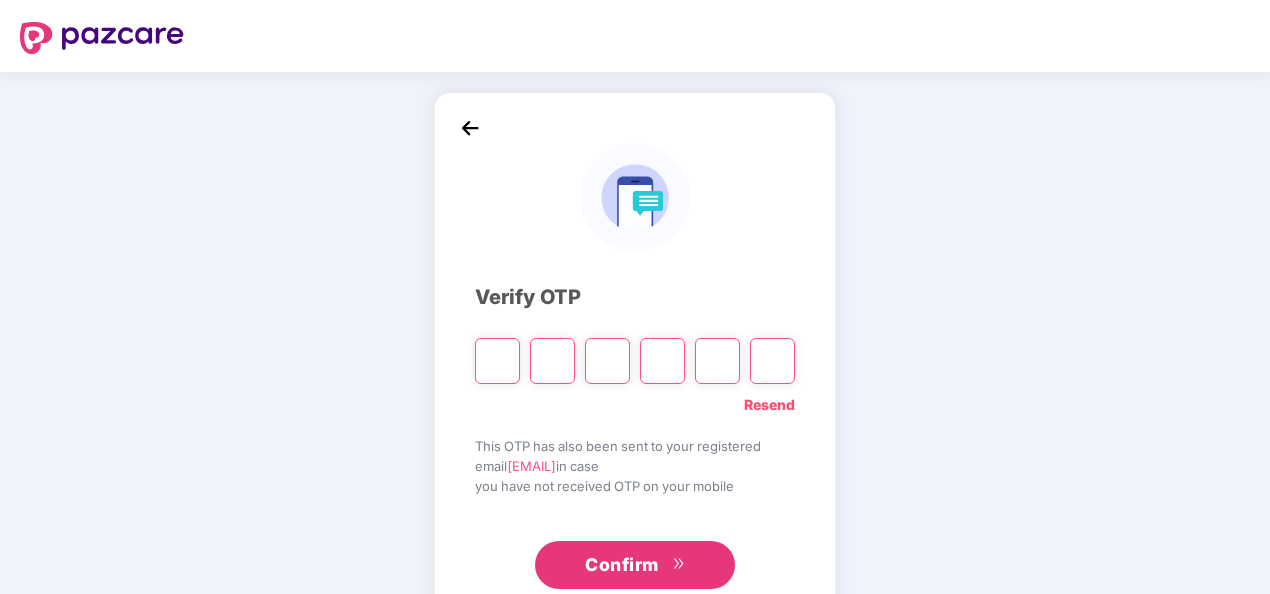 type on "*" 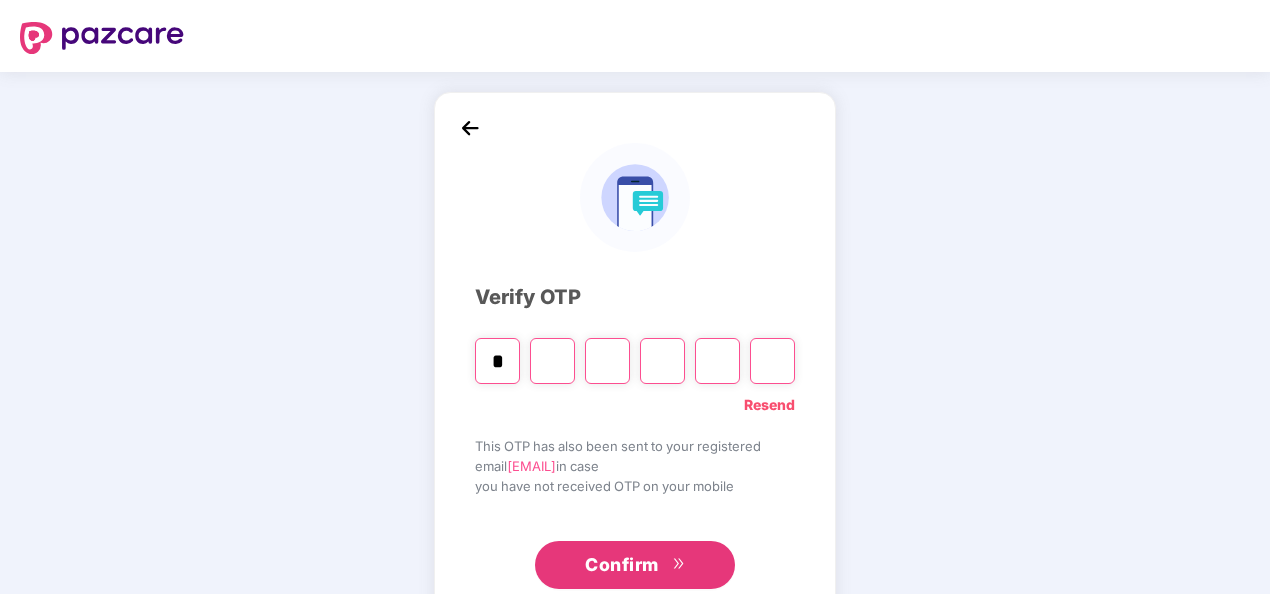 type on "*" 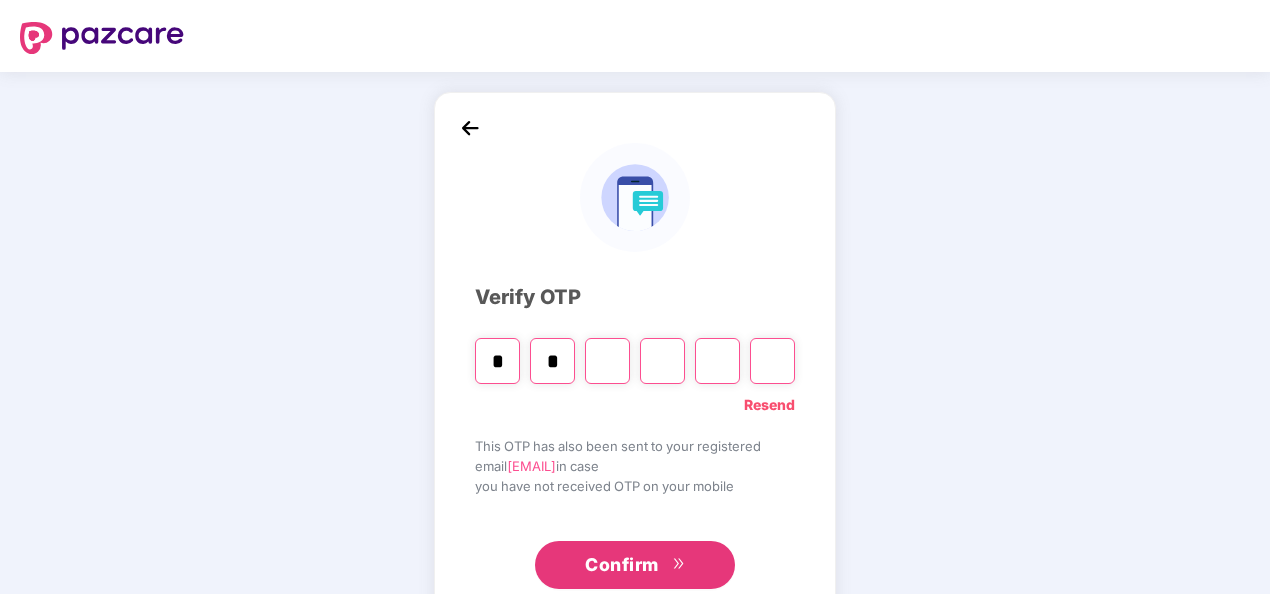 type on "*" 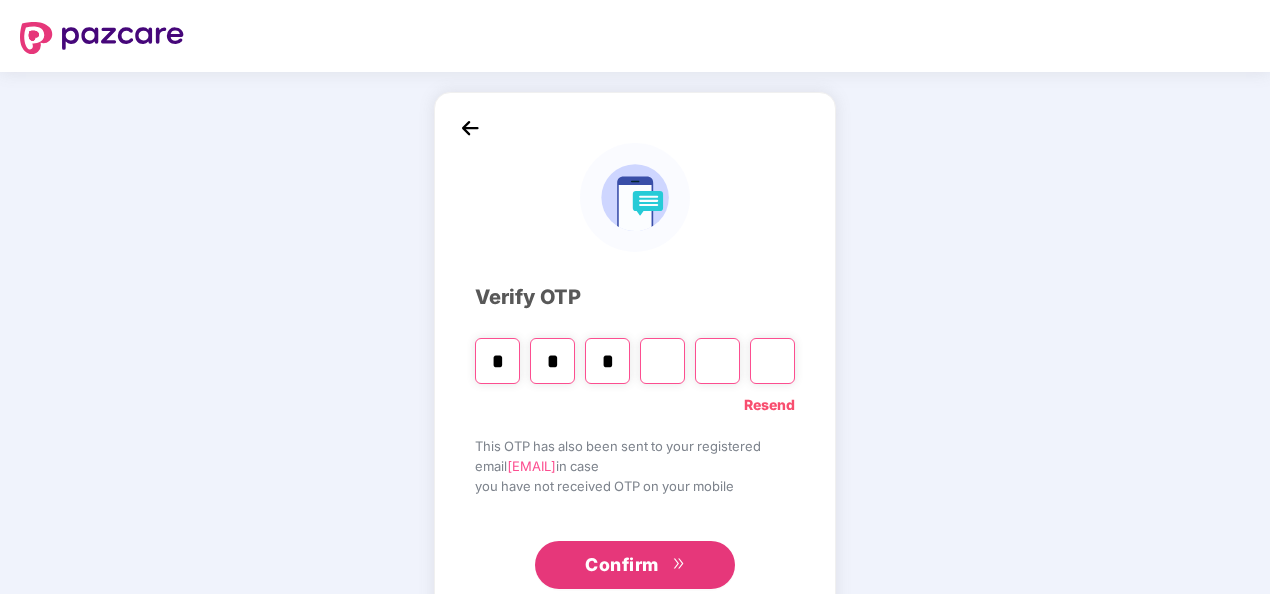 type on "*" 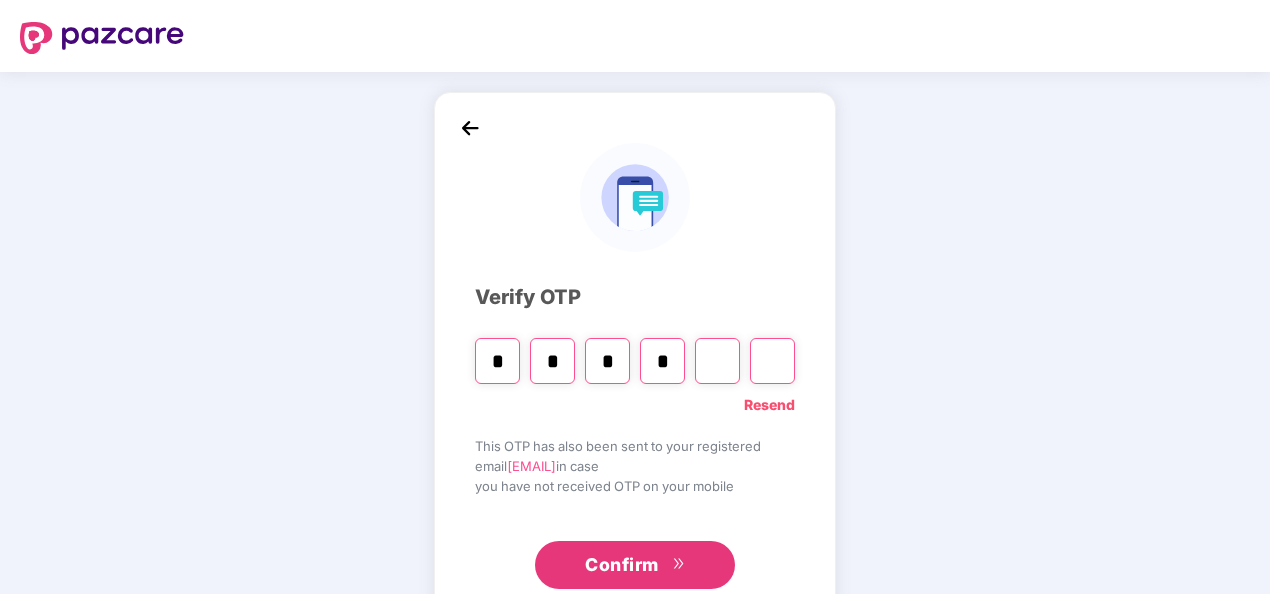 type on "*" 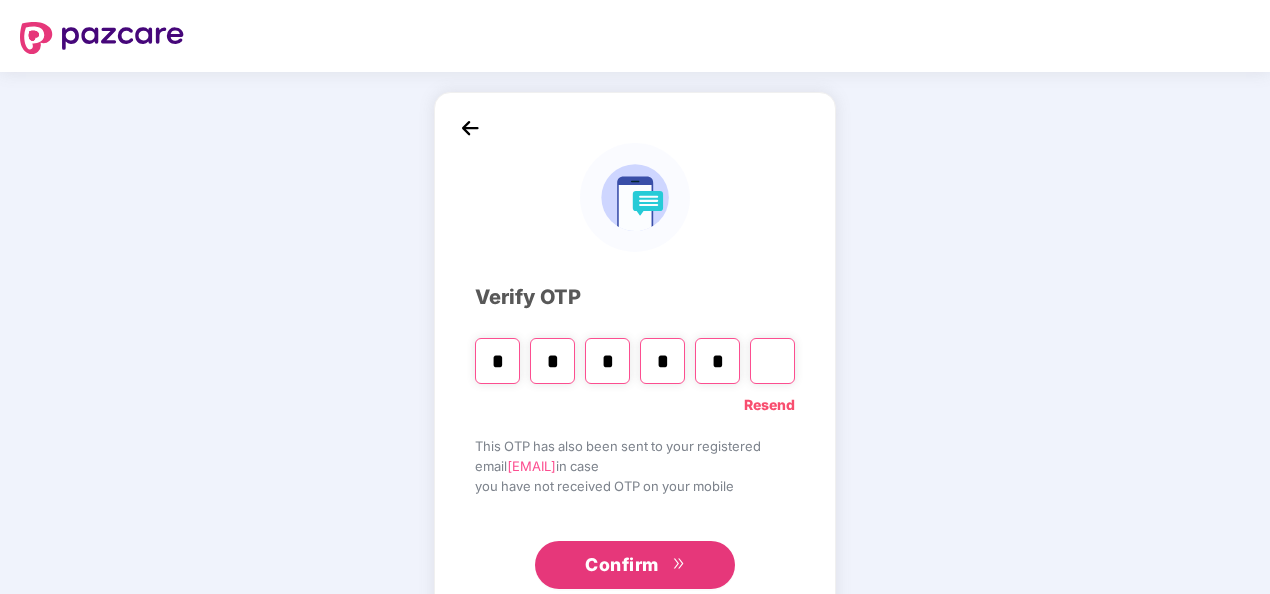 type on "*" 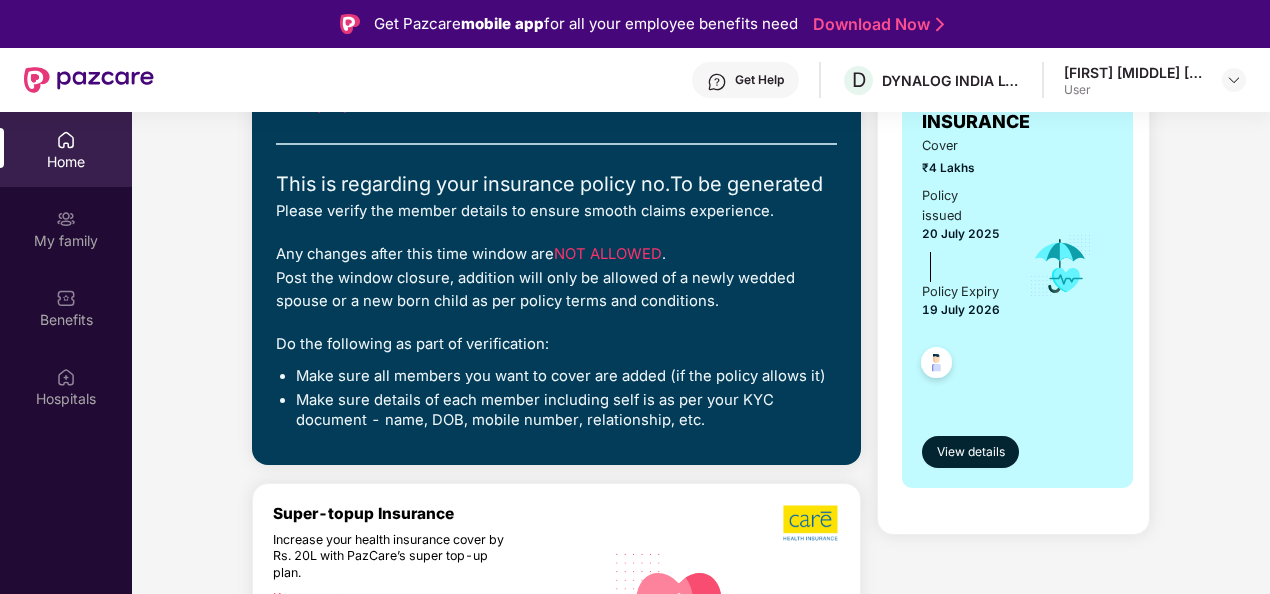 scroll, scrollTop: 0, scrollLeft: 0, axis: both 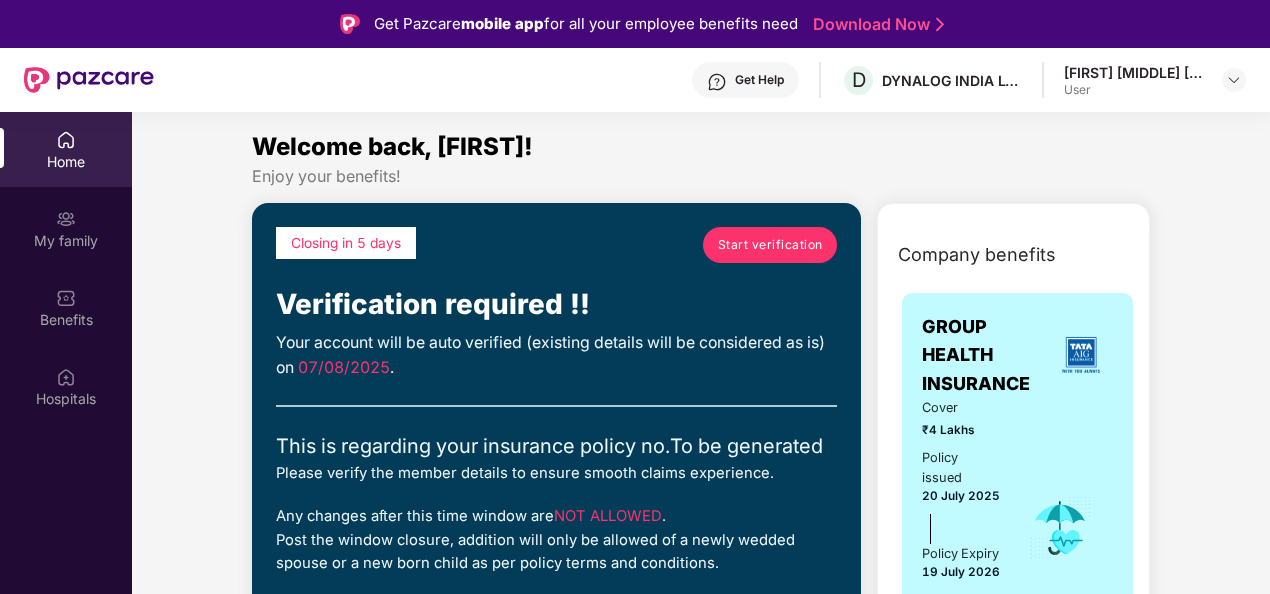 click on "Start verification" at bounding box center (770, 244) 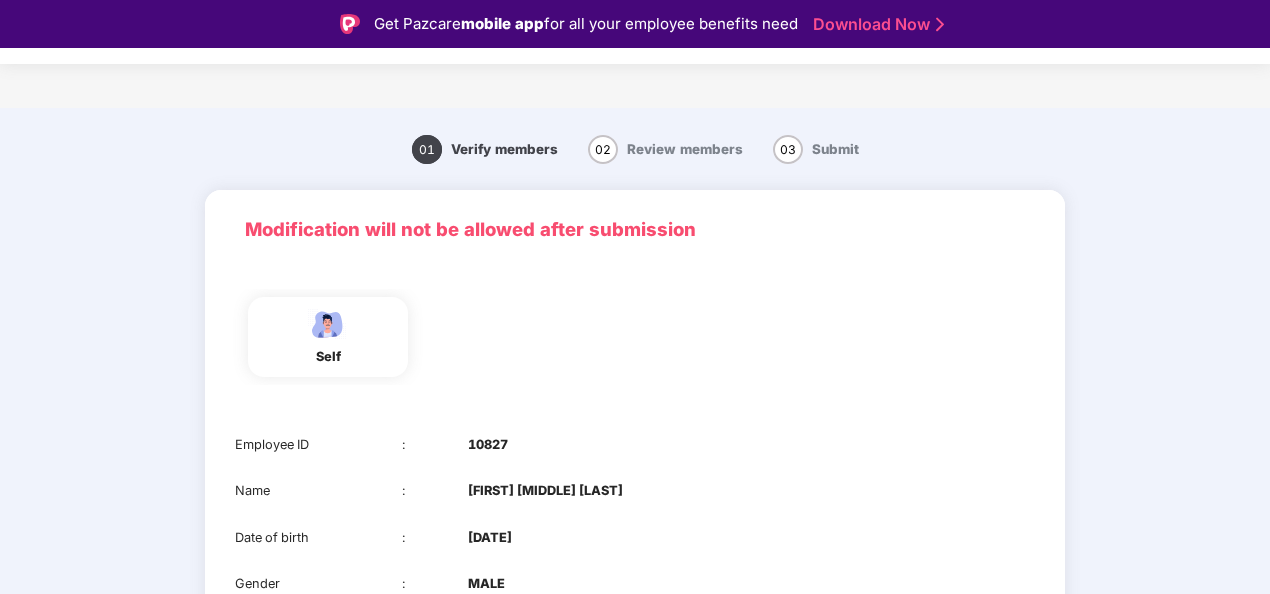 scroll, scrollTop: 194, scrollLeft: 0, axis: vertical 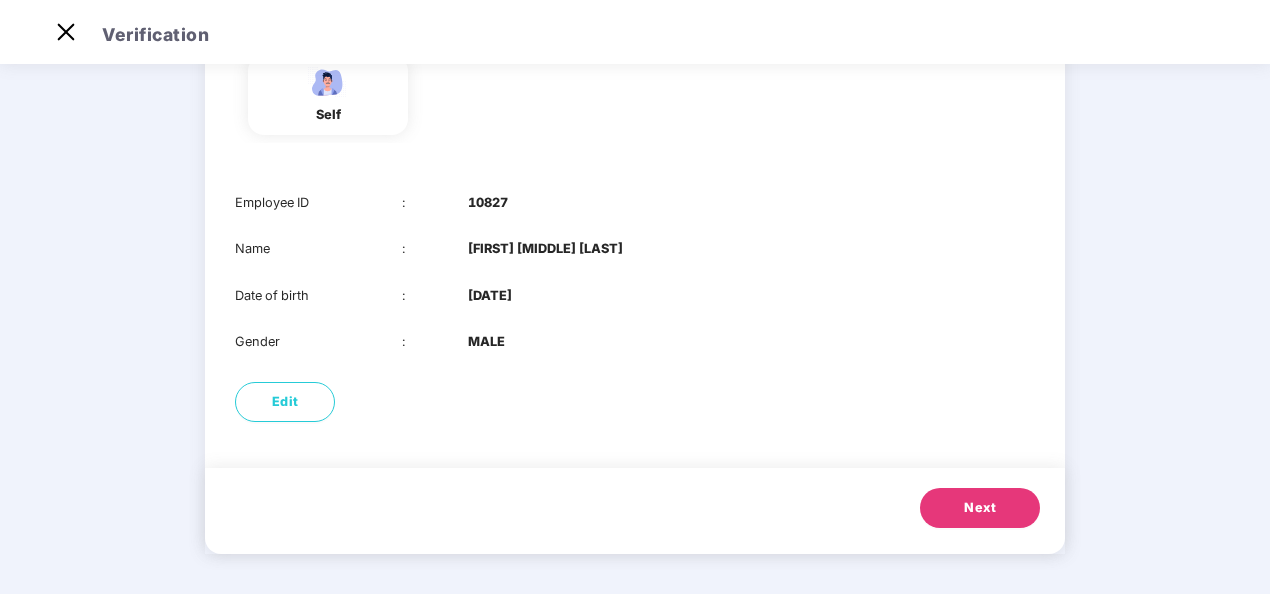 click on "Next" at bounding box center (980, 508) 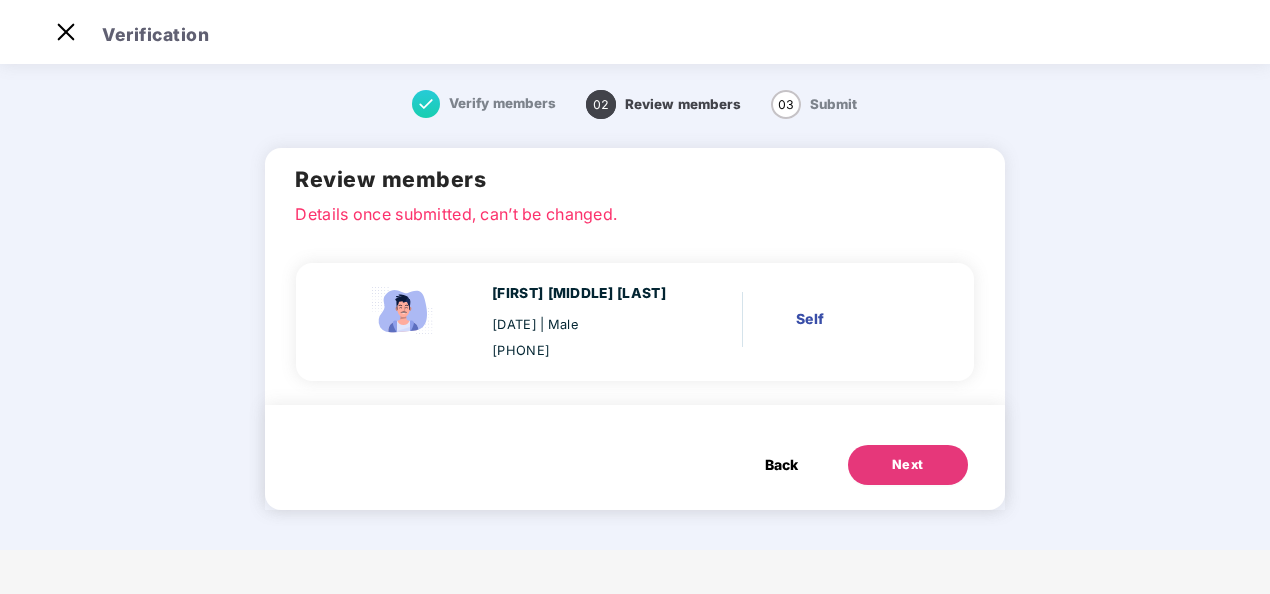 scroll, scrollTop: 0, scrollLeft: 0, axis: both 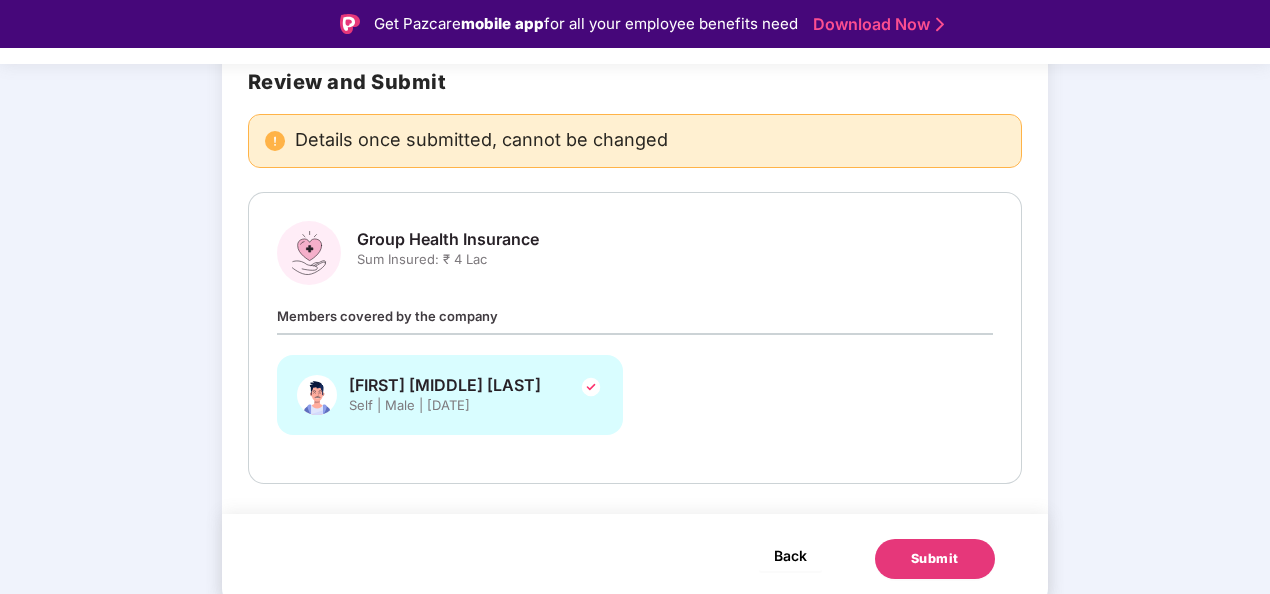 click on "Back" at bounding box center [790, 555] 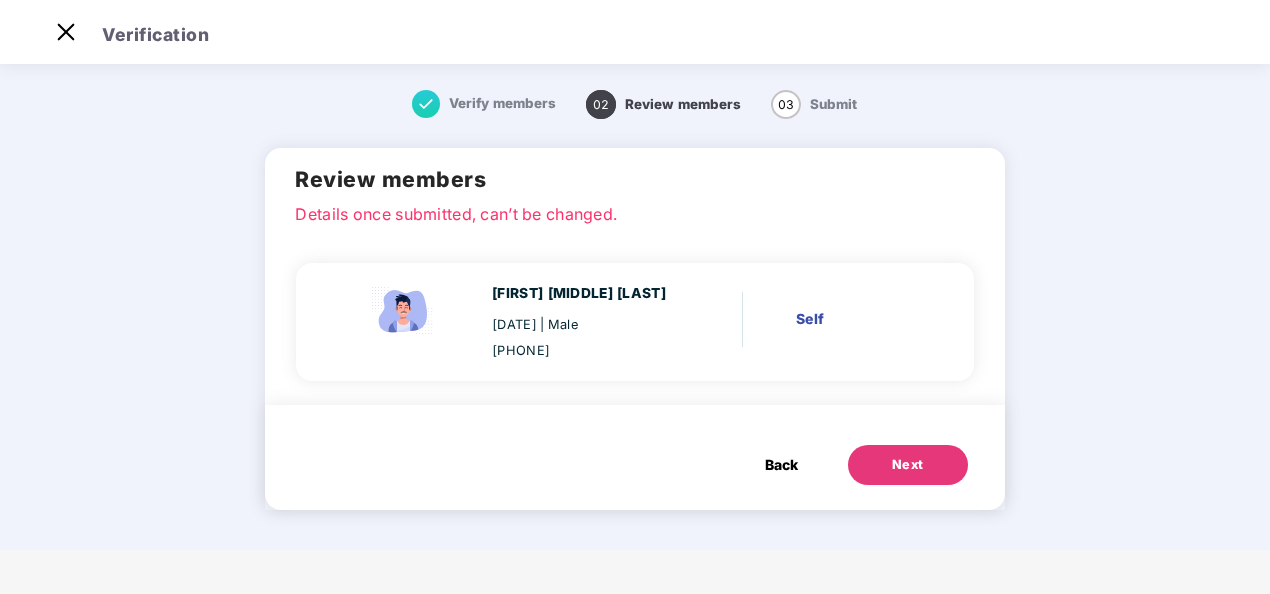 click on "Back" at bounding box center (781, 465) 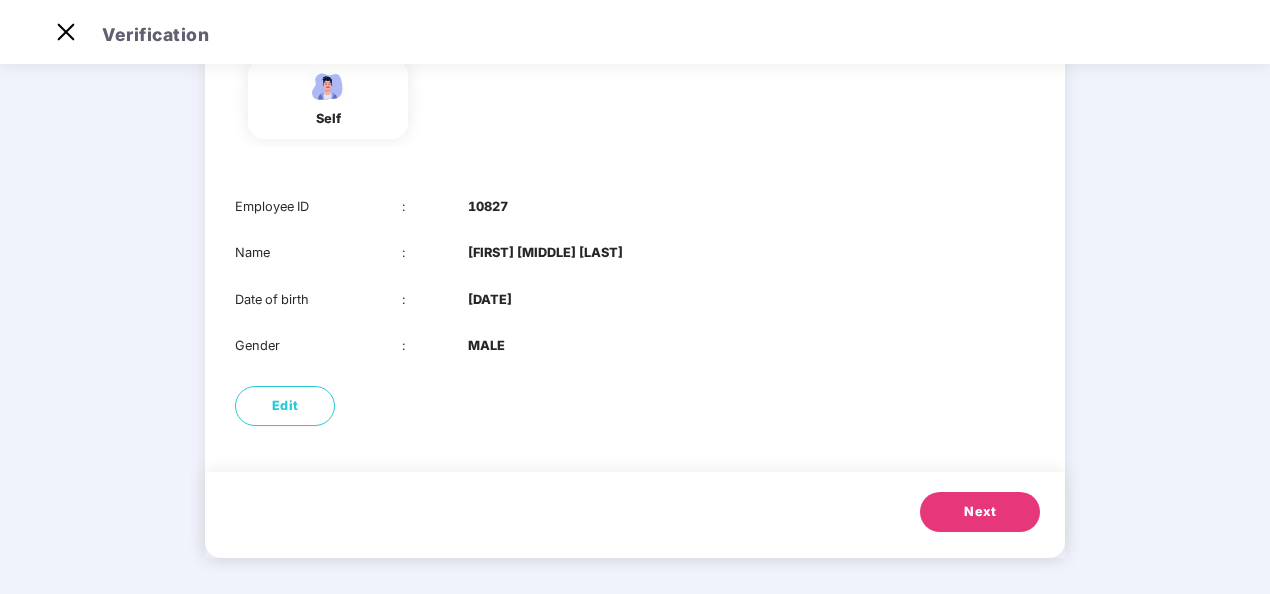 scroll, scrollTop: 194, scrollLeft: 0, axis: vertical 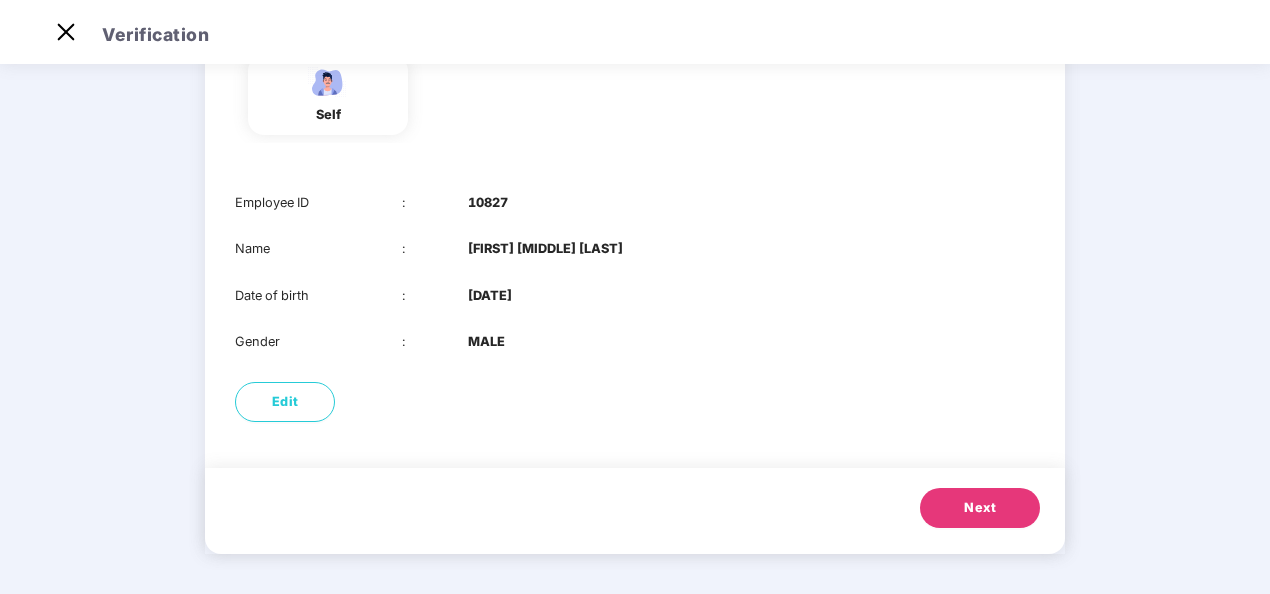 click on "Next" at bounding box center [980, 508] 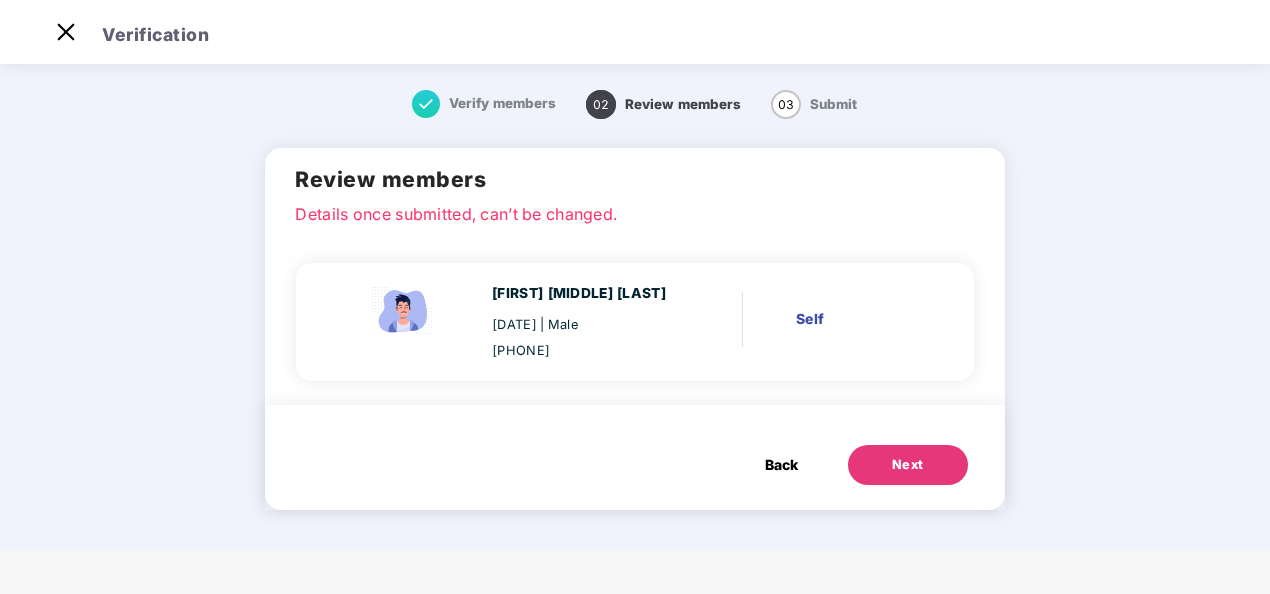click on "Next" at bounding box center [908, 465] 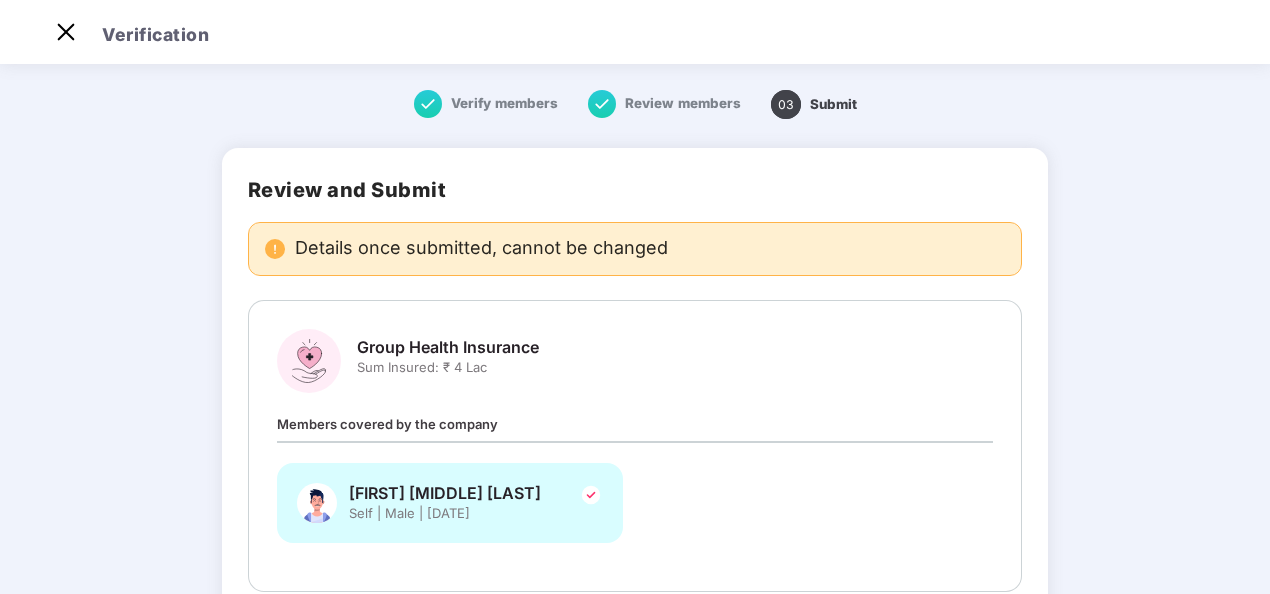 scroll, scrollTop: 0, scrollLeft: 0, axis: both 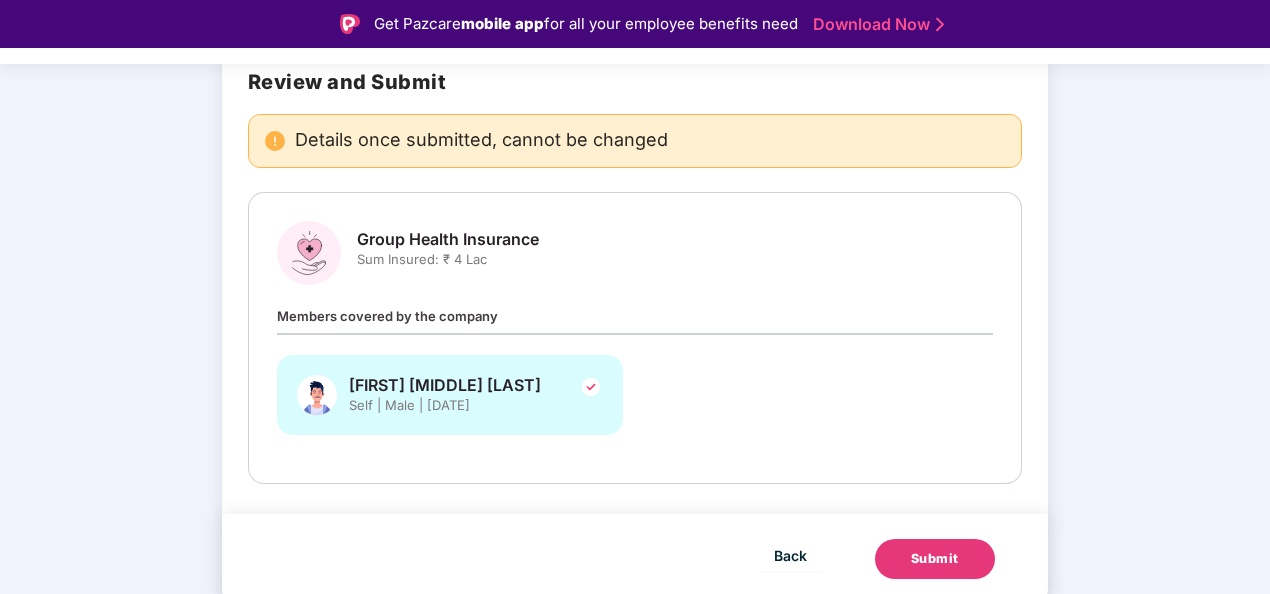 click on "Members covered by the company" at bounding box center (387, 316) 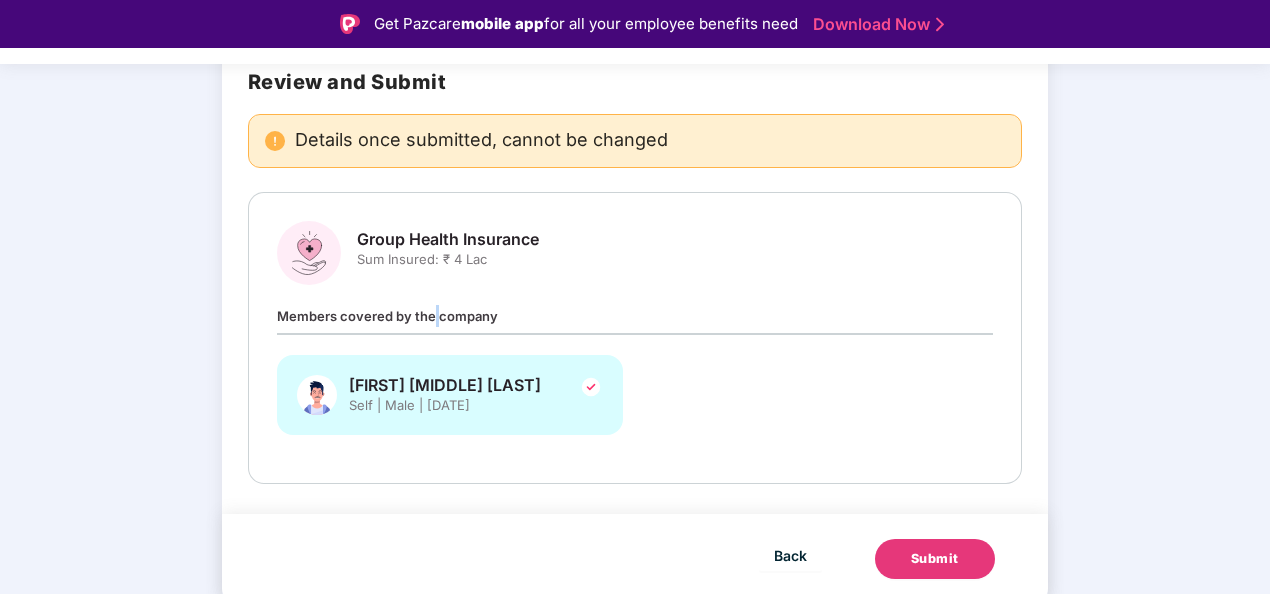 click on "Members covered by the company" at bounding box center (387, 316) 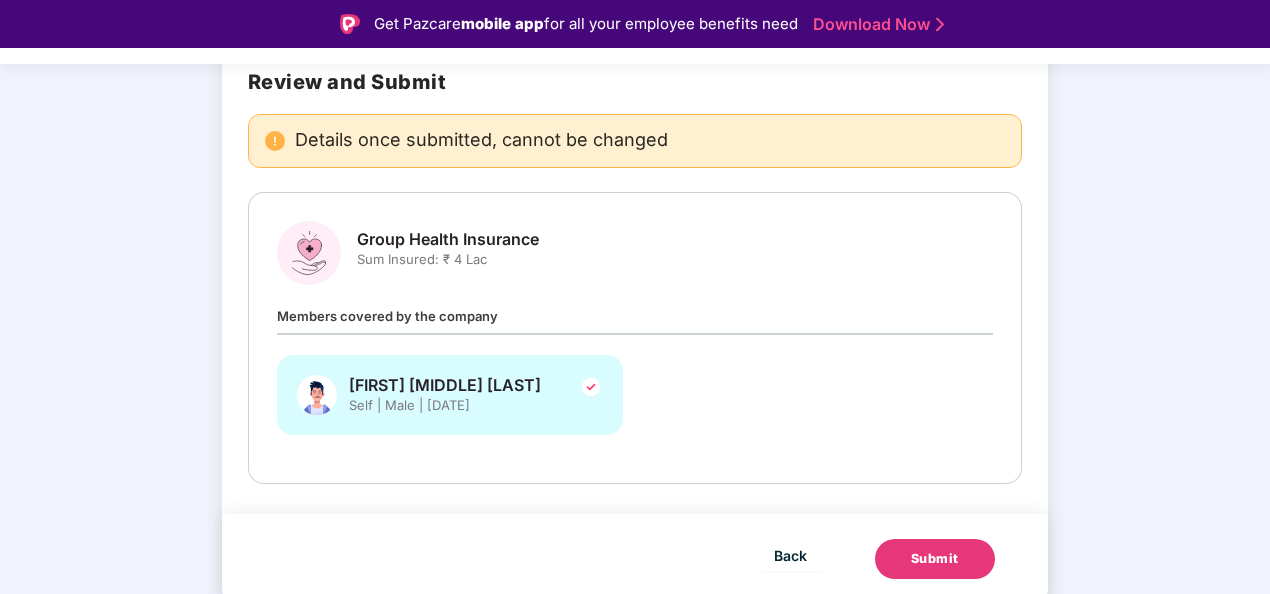 click on "[FIRST] [MIDDLE] [LAST] Self | Male | [DATE]" at bounding box center [635, 405] 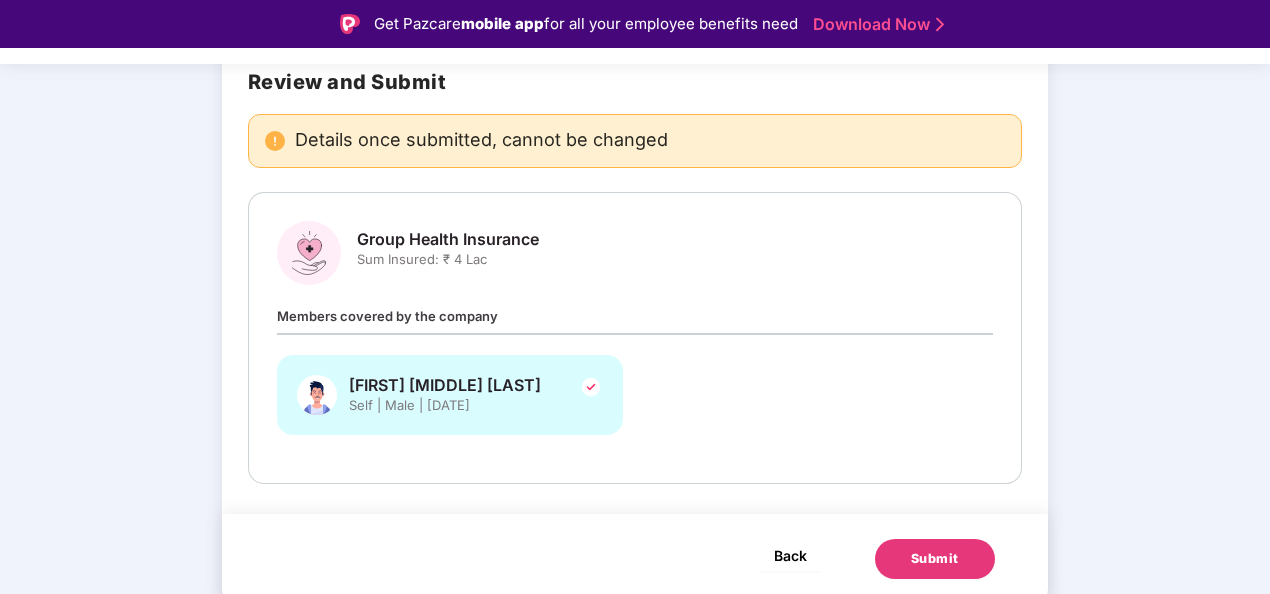 click on "Back" at bounding box center (790, 555) 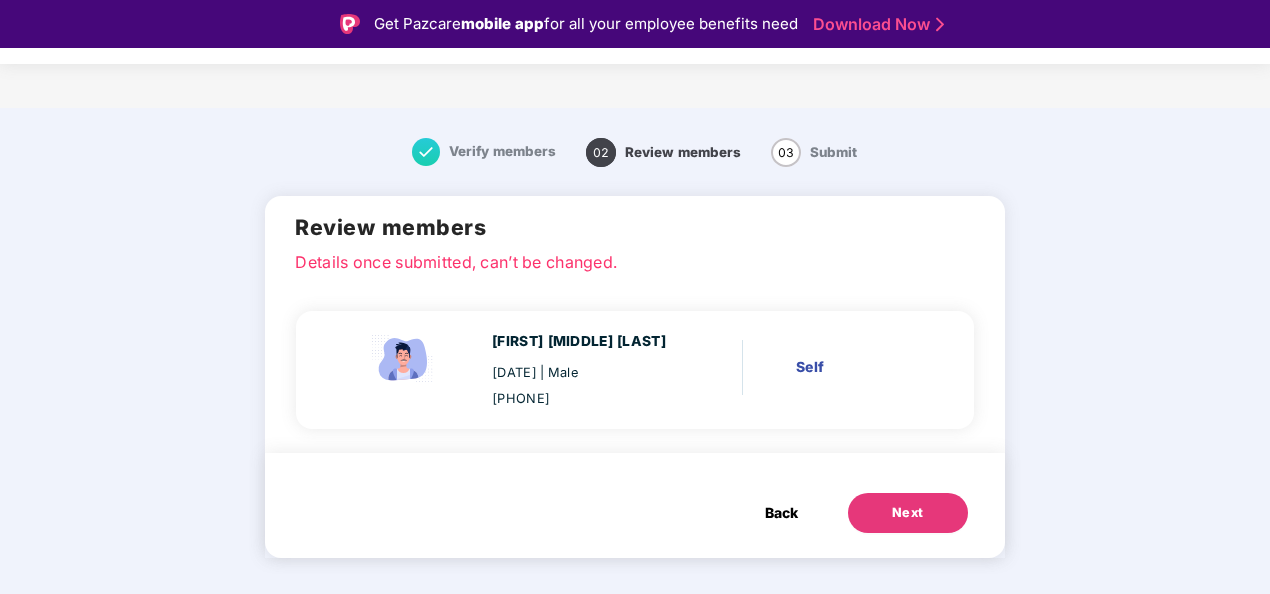 scroll, scrollTop: 48, scrollLeft: 0, axis: vertical 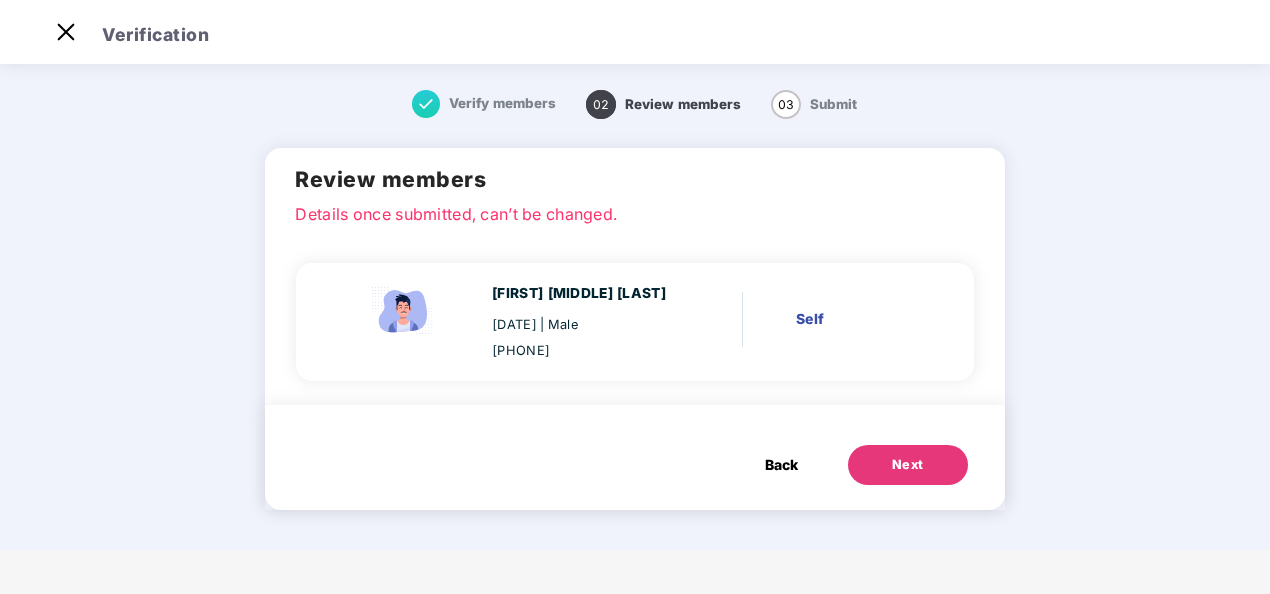 click on "Back" at bounding box center (781, 465) 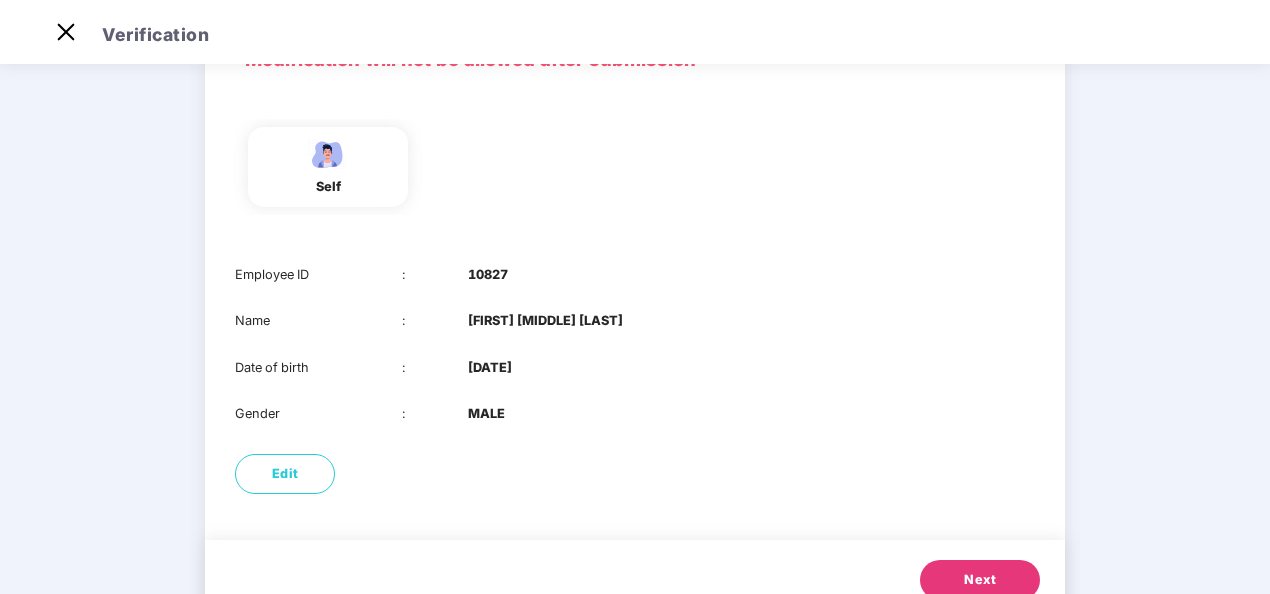 scroll, scrollTop: 124, scrollLeft: 0, axis: vertical 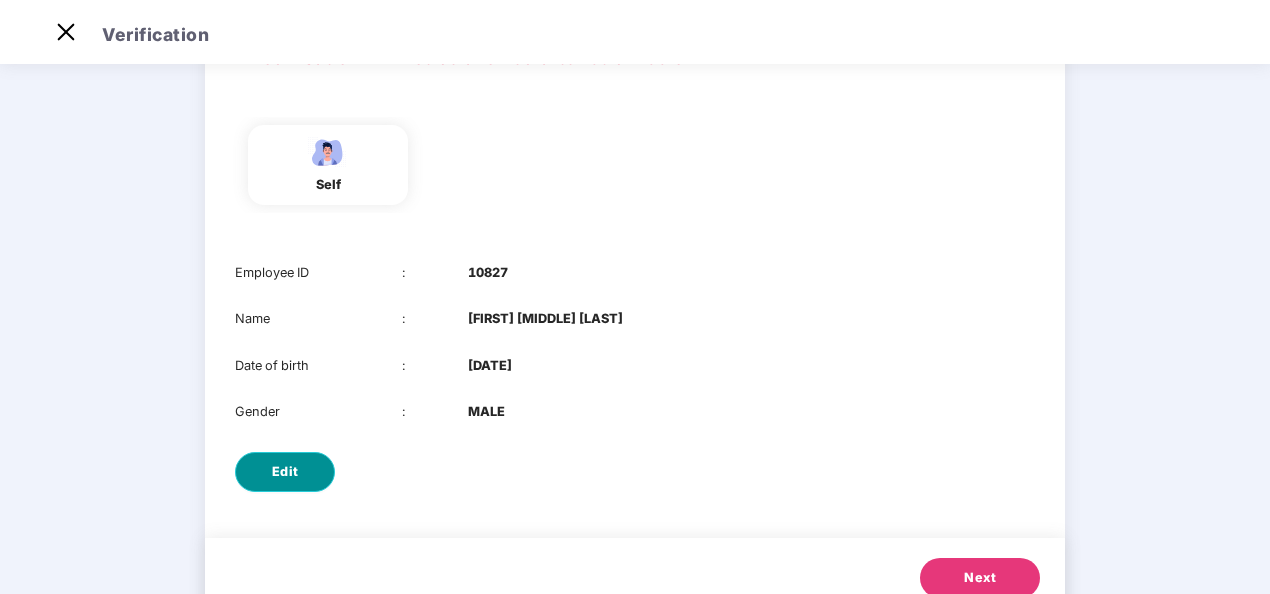 click on "Edit" at bounding box center (285, 472) 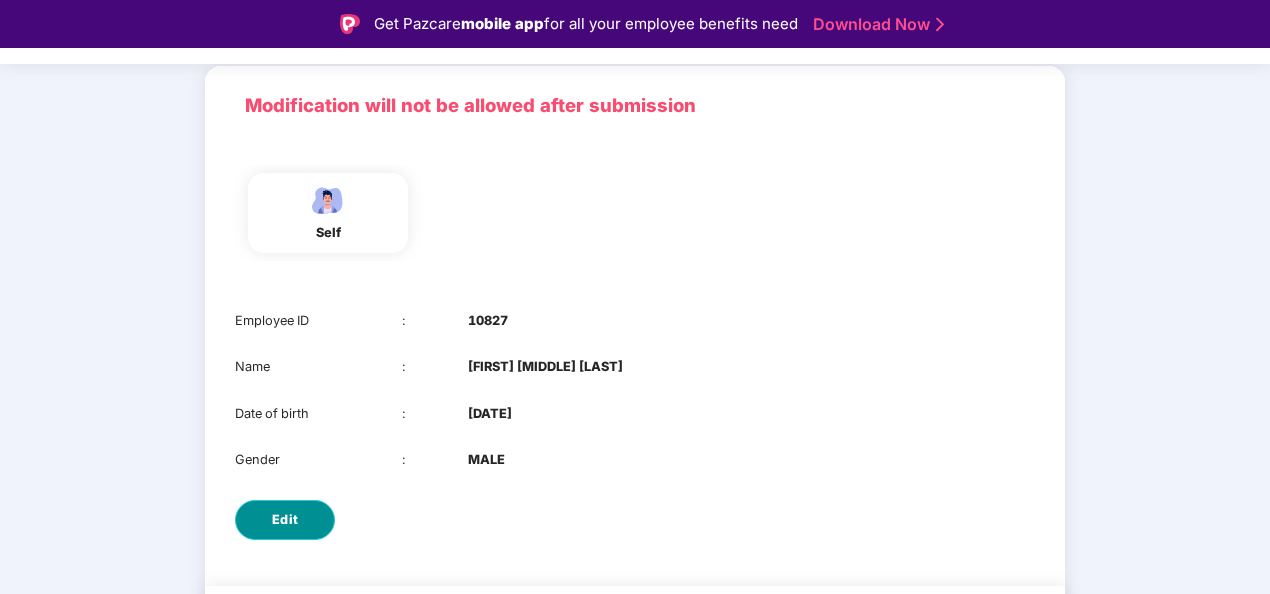 select on "****" 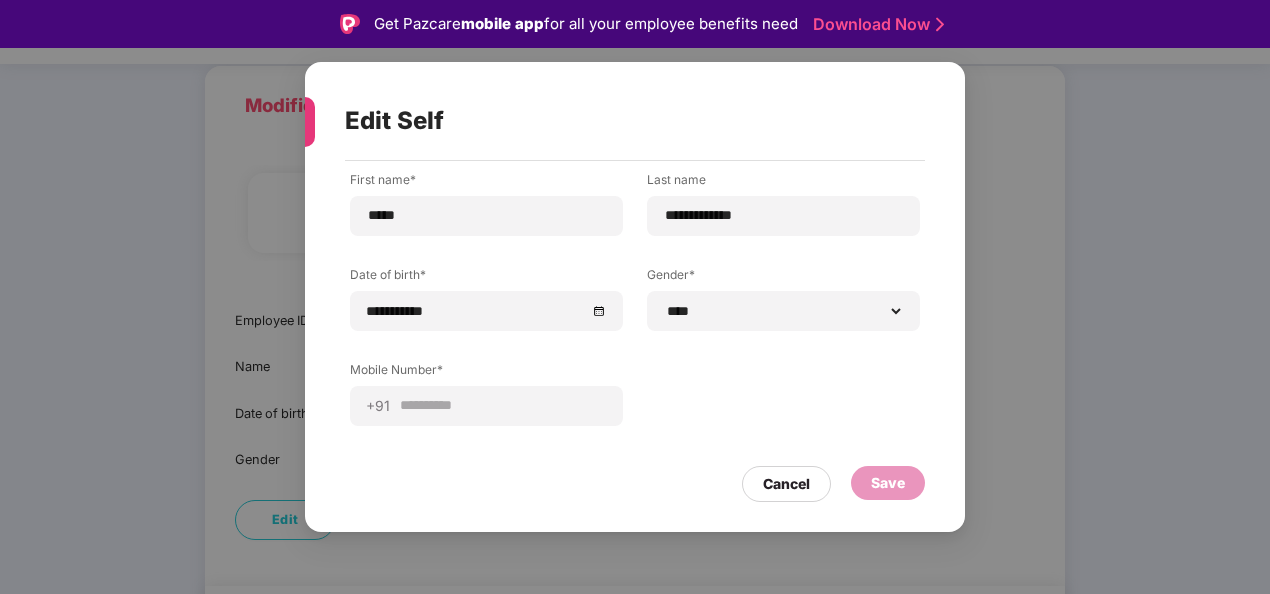 click on "Cancel Save" at bounding box center [635, 479] 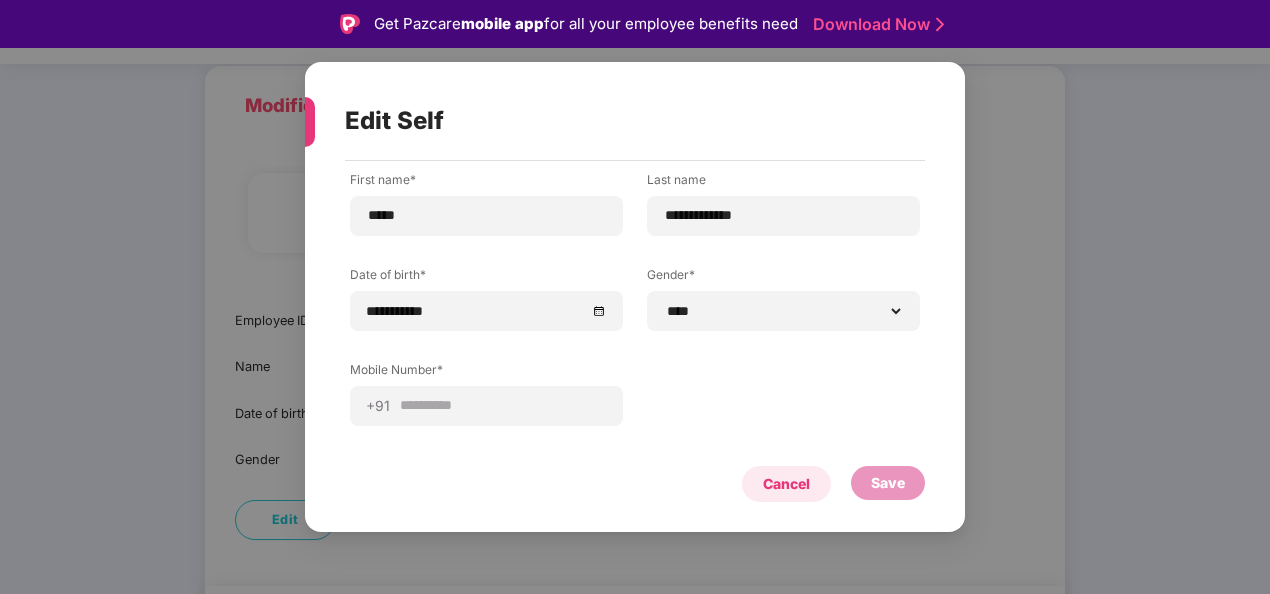 click on "Cancel" at bounding box center (786, 484) 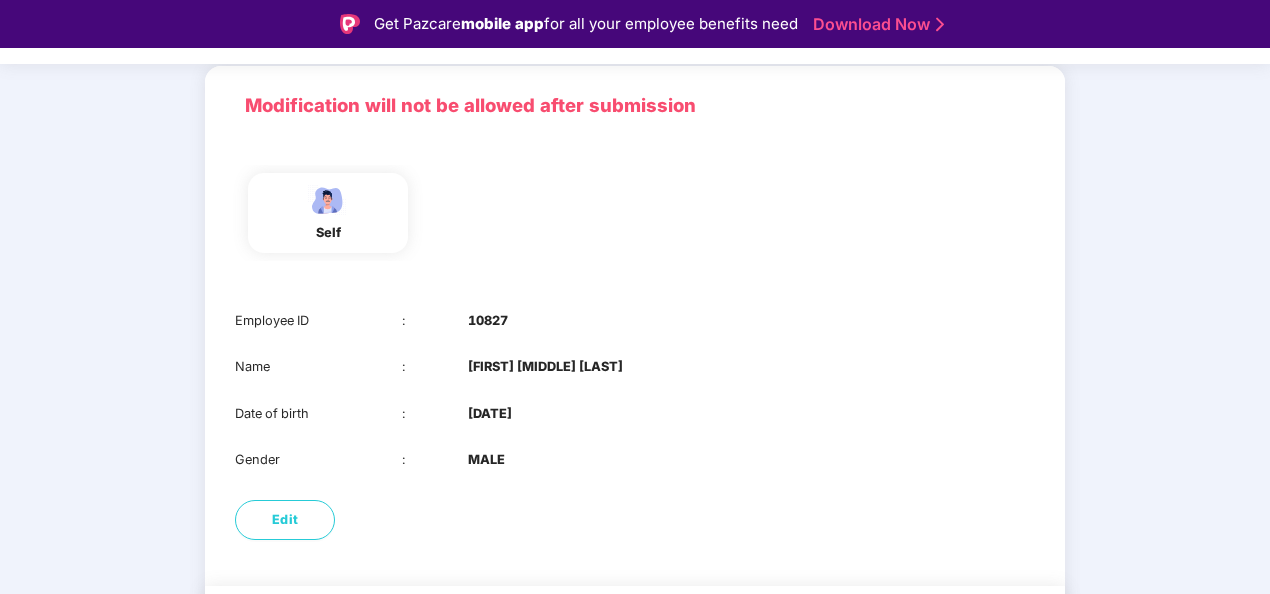 scroll, scrollTop: 194, scrollLeft: 0, axis: vertical 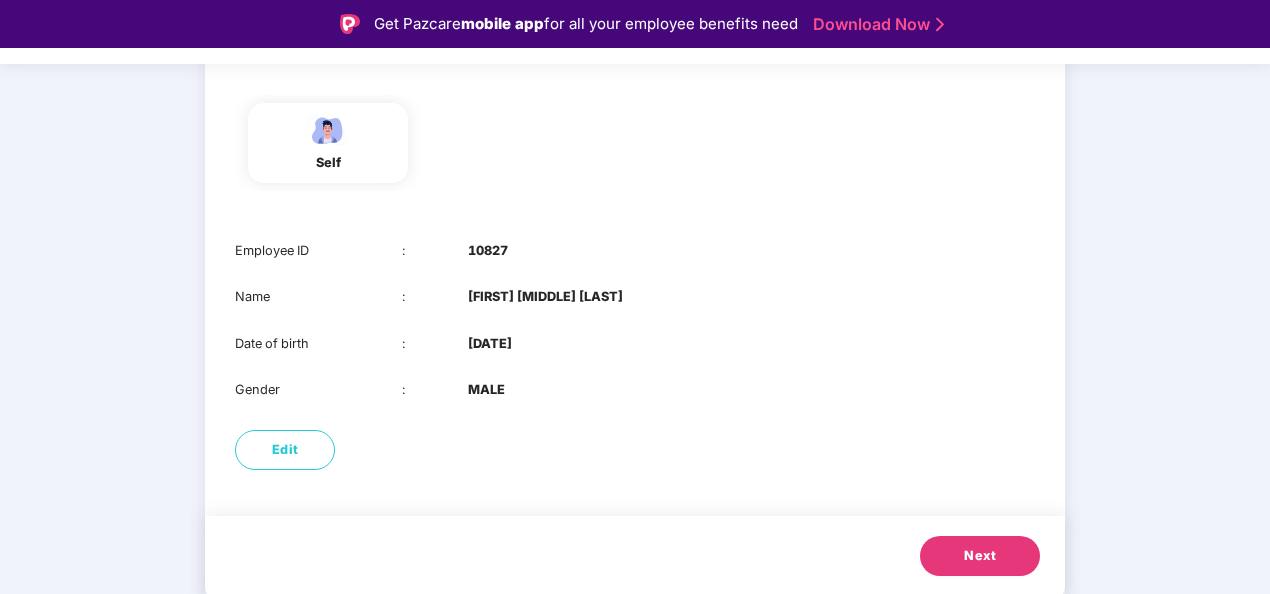 click on "Next" at bounding box center [635, 559] 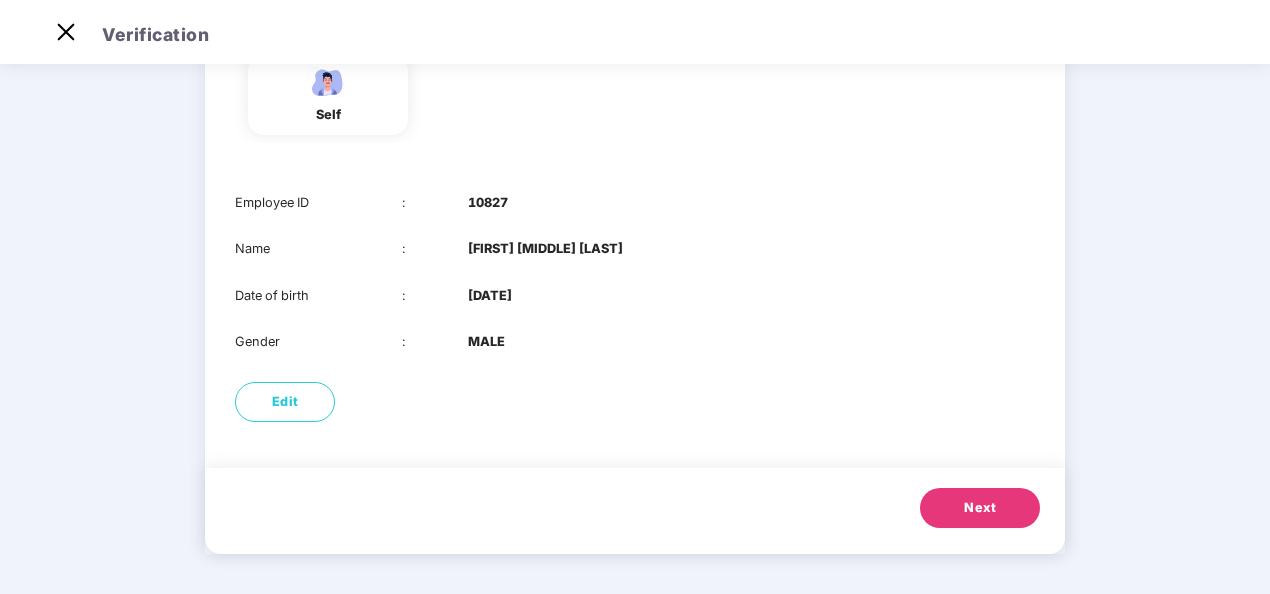 scroll, scrollTop: 0, scrollLeft: 0, axis: both 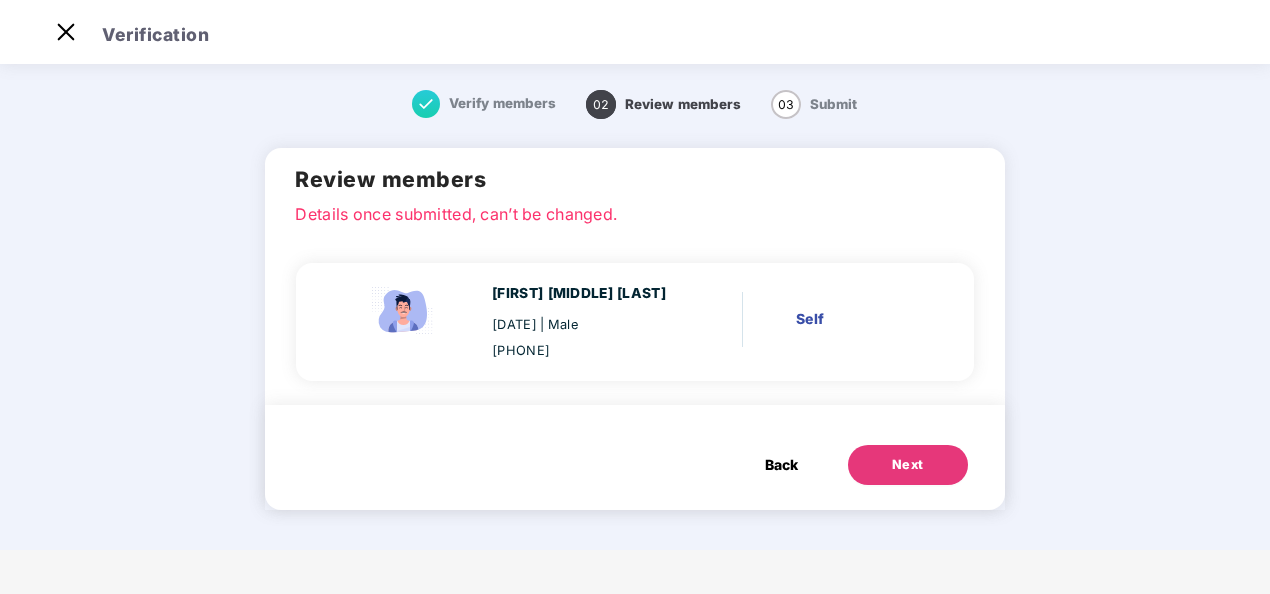 click on "Next" at bounding box center [908, 465] 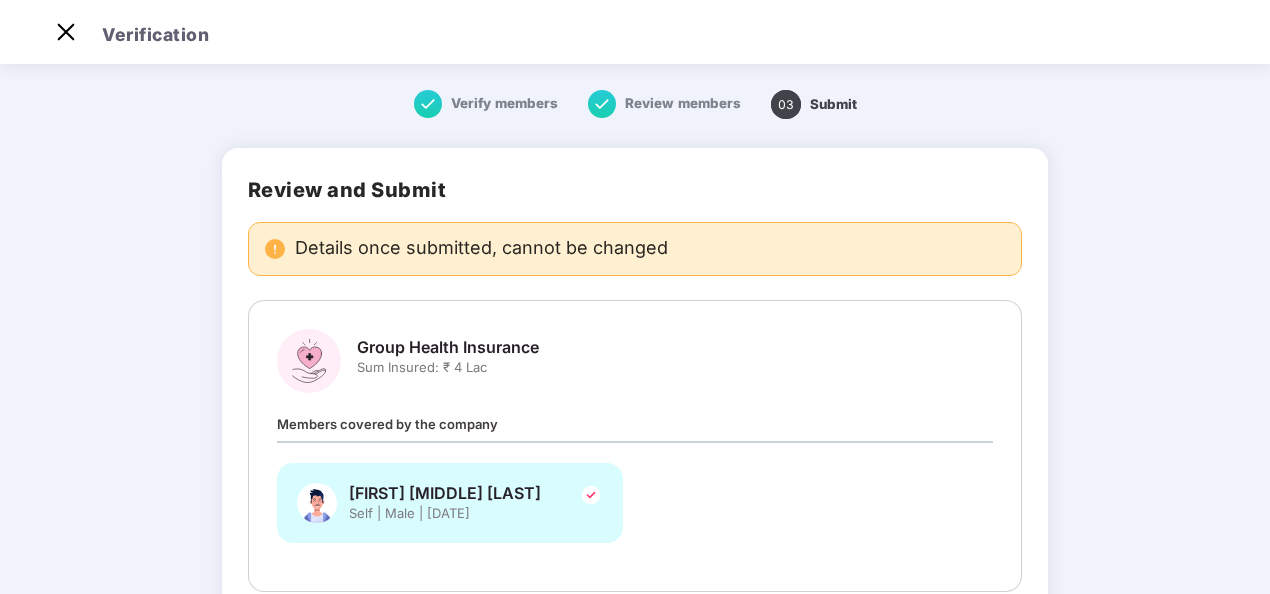 scroll, scrollTop: 0, scrollLeft: 0, axis: both 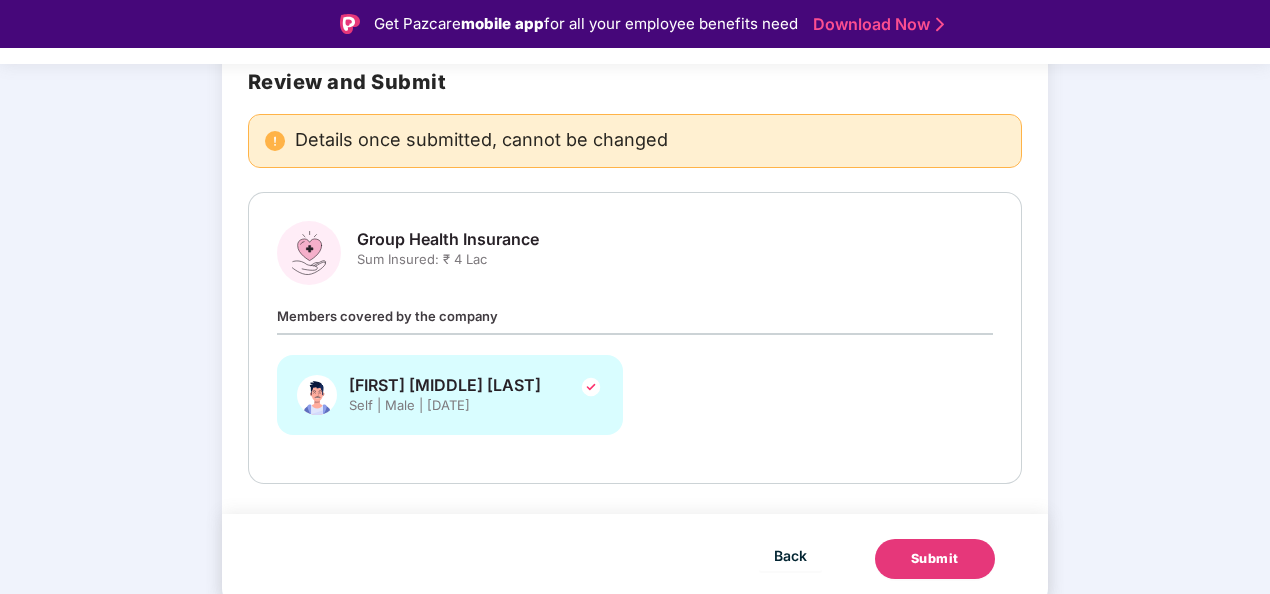 click on "Submit" at bounding box center [935, 559] 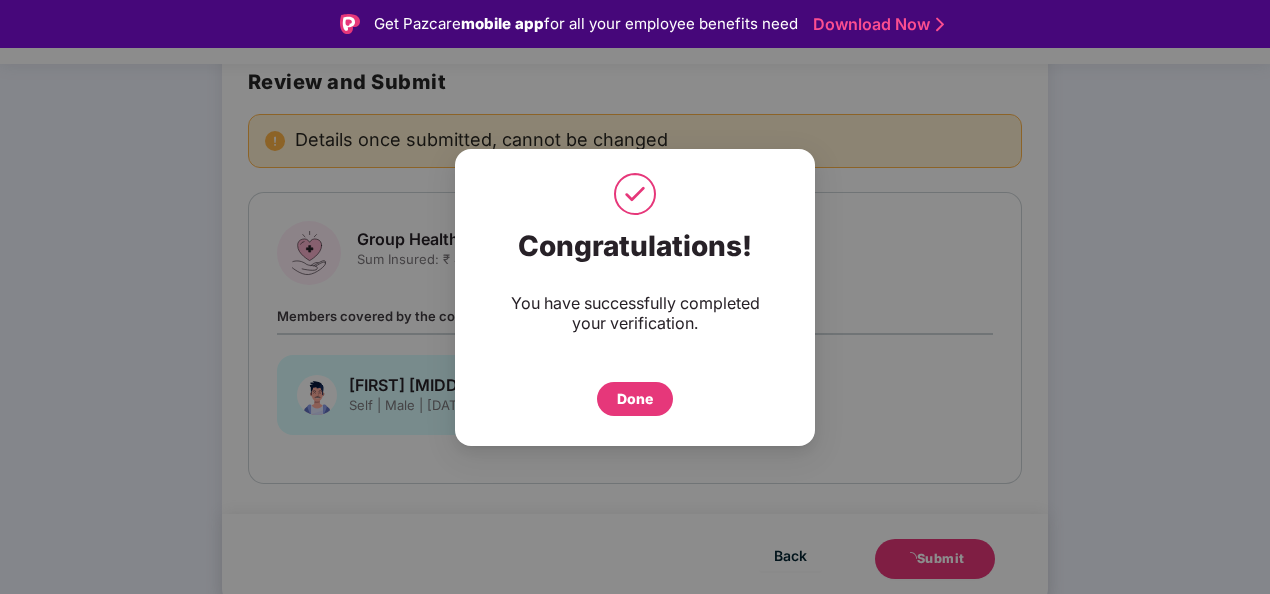 click on "Done" at bounding box center [635, 399] 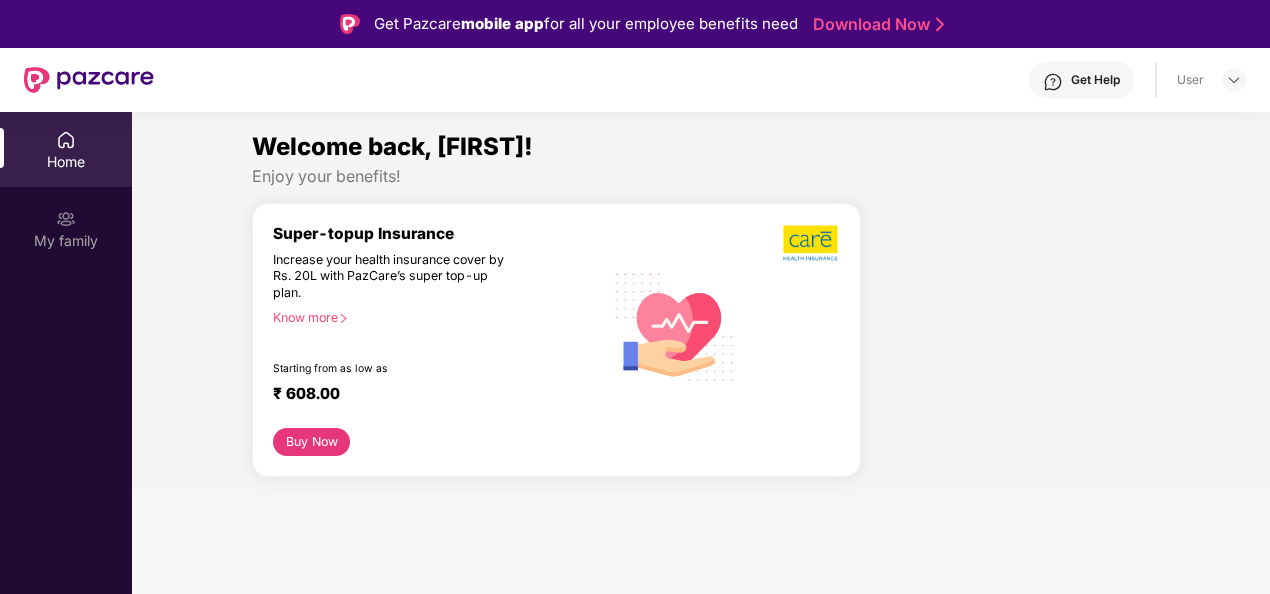 scroll, scrollTop: 0, scrollLeft: 0, axis: both 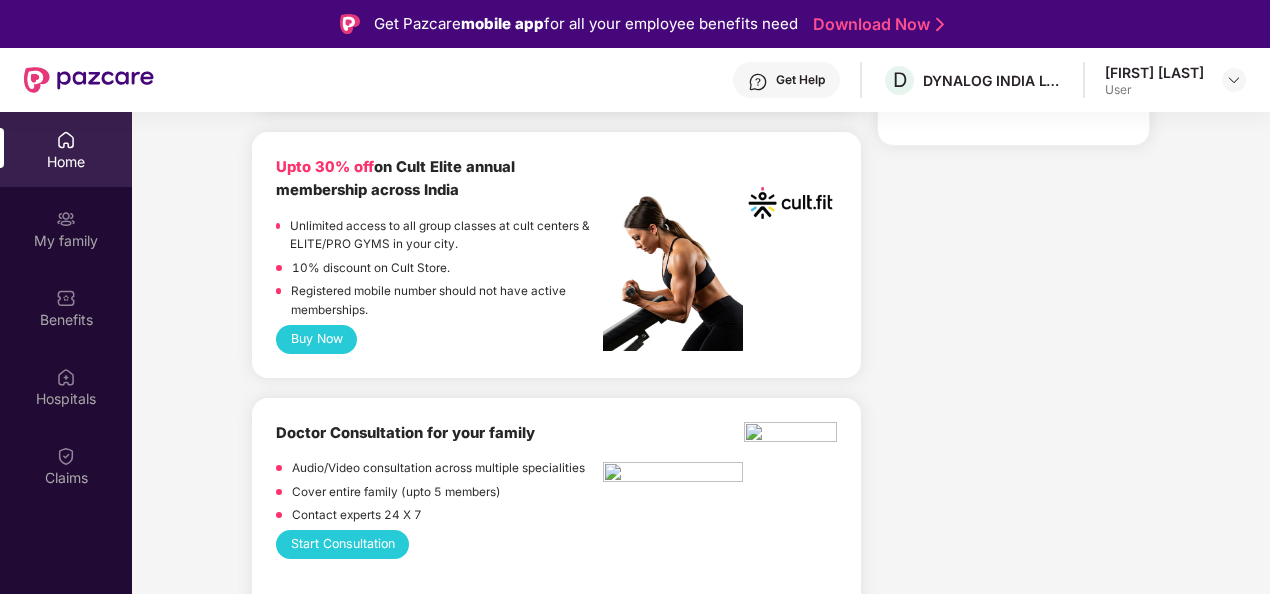 click on "Buy Now" at bounding box center [316, 339] 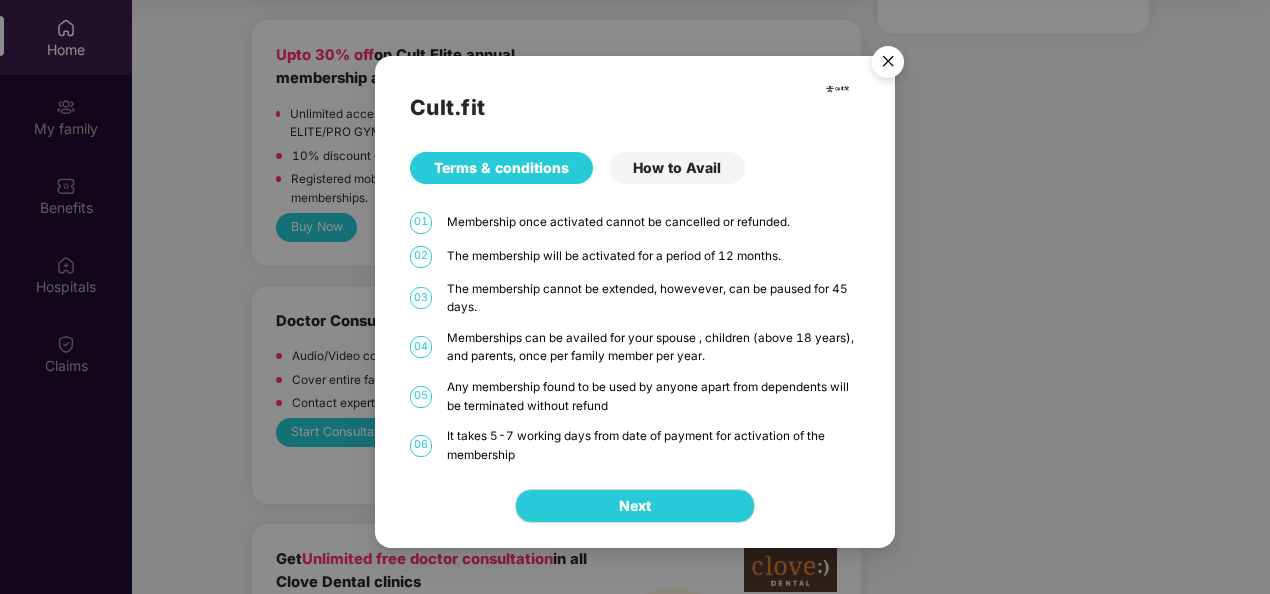 scroll, scrollTop: 0, scrollLeft: 0, axis: both 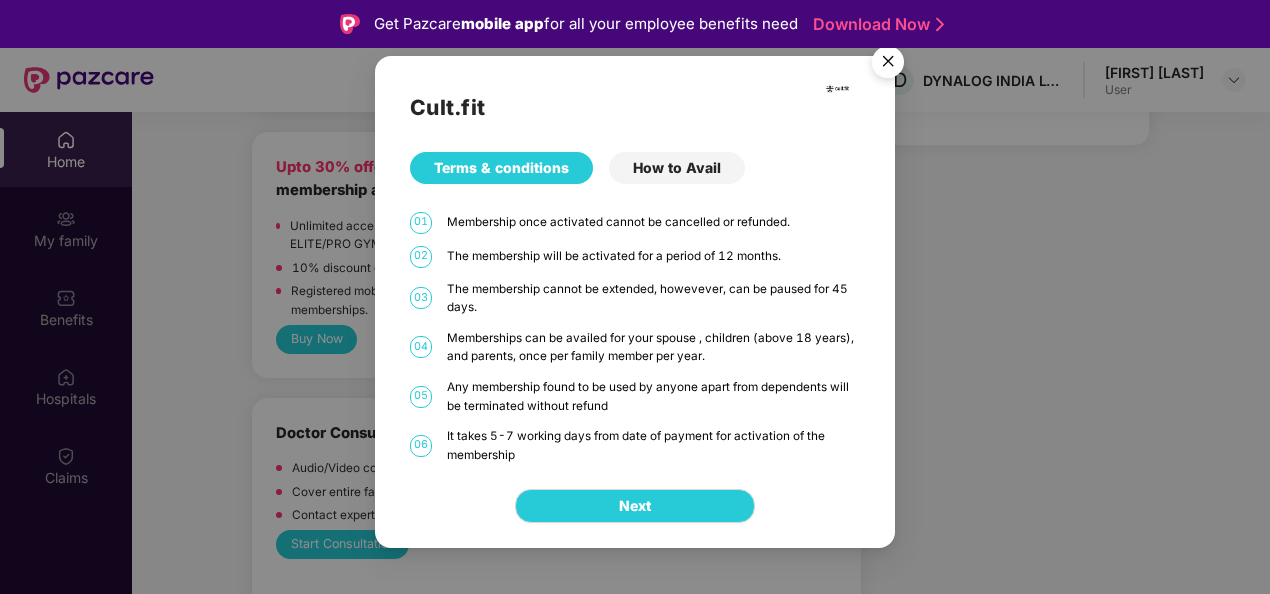 click on "How to Avail" at bounding box center (677, 168) 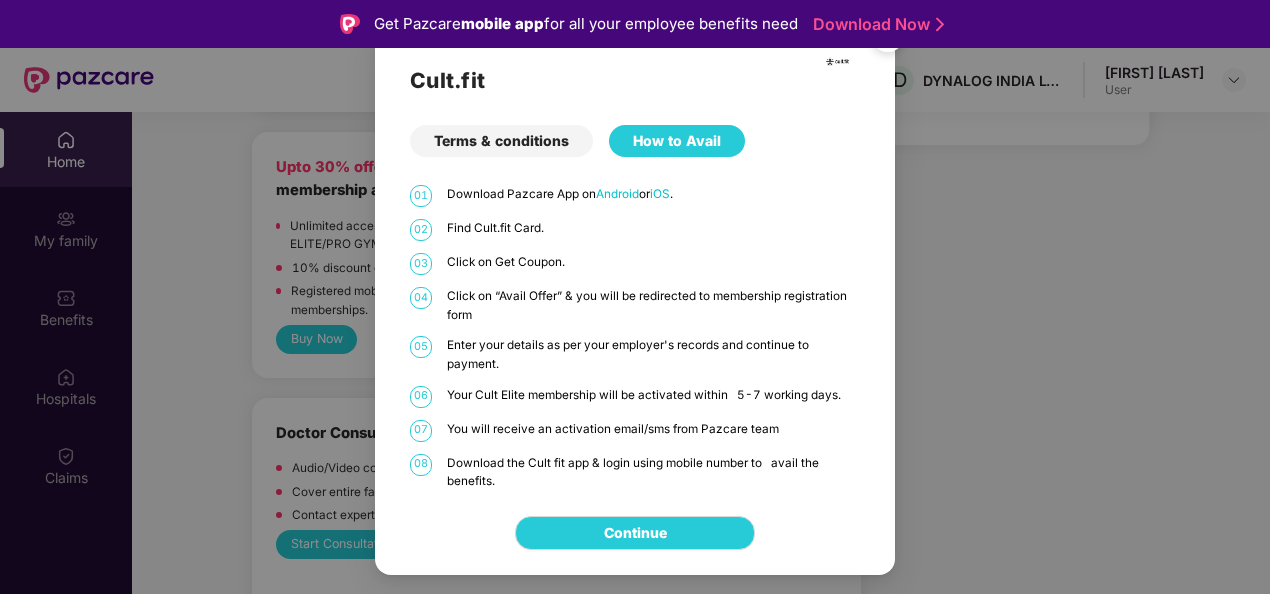 click on "Terms & conditions" at bounding box center (501, 141) 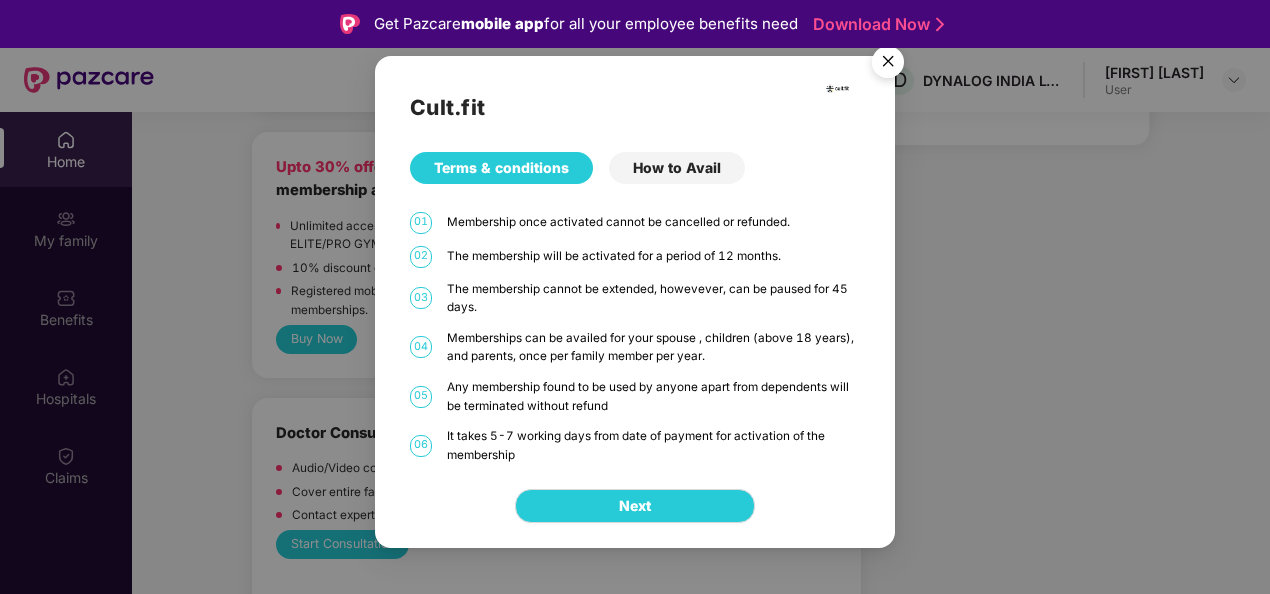 click at bounding box center [888, 65] 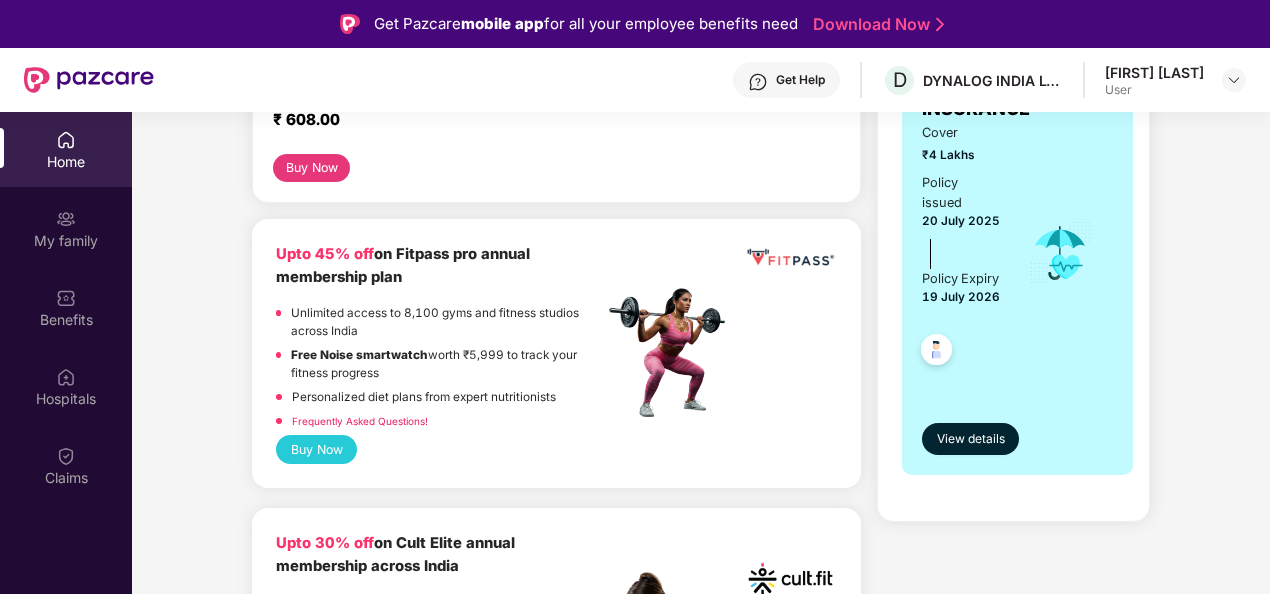 scroll, scrollTop: 0, scrollLeft: 0, axis: both 